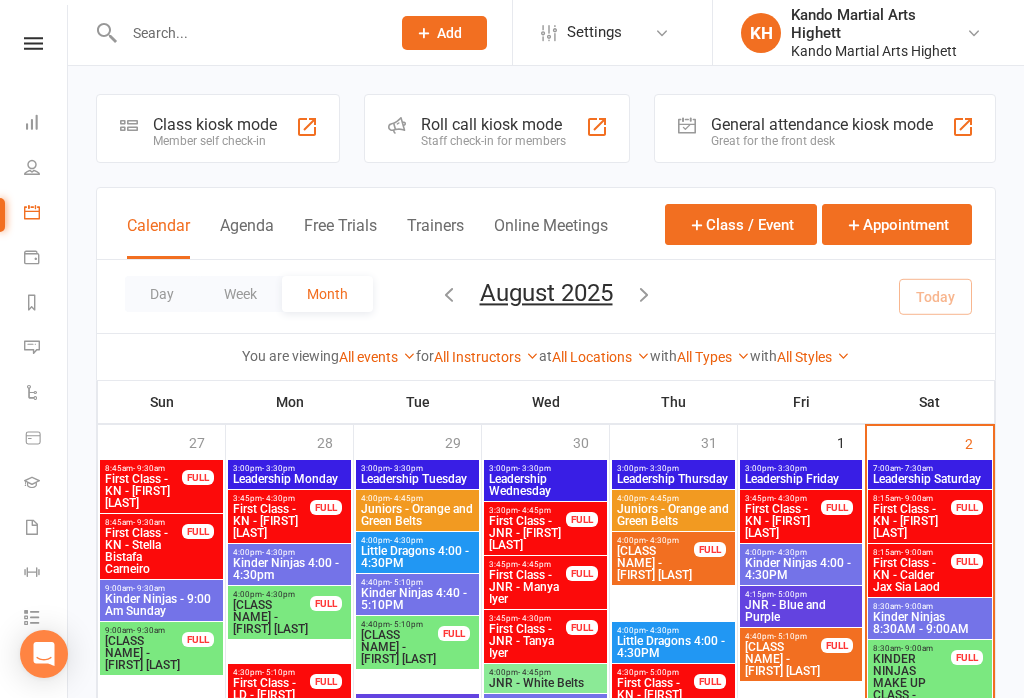 scroll, scrollTop: 306, scrollLeft: 0, axis: vertical 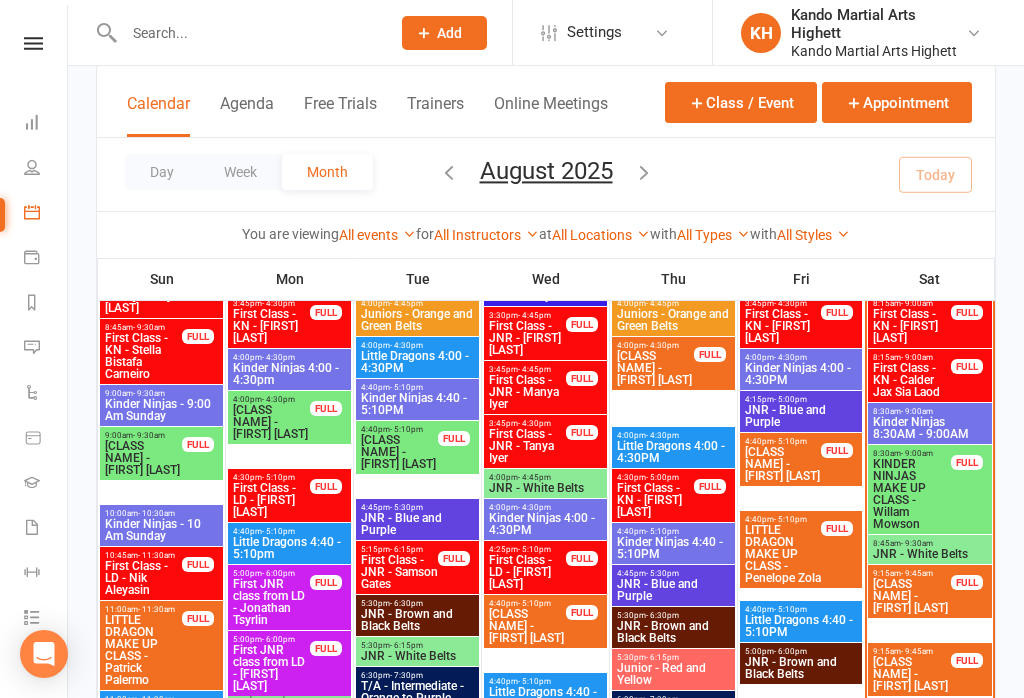 click on "JNR - White Belts" at bounding box center (930, 554) 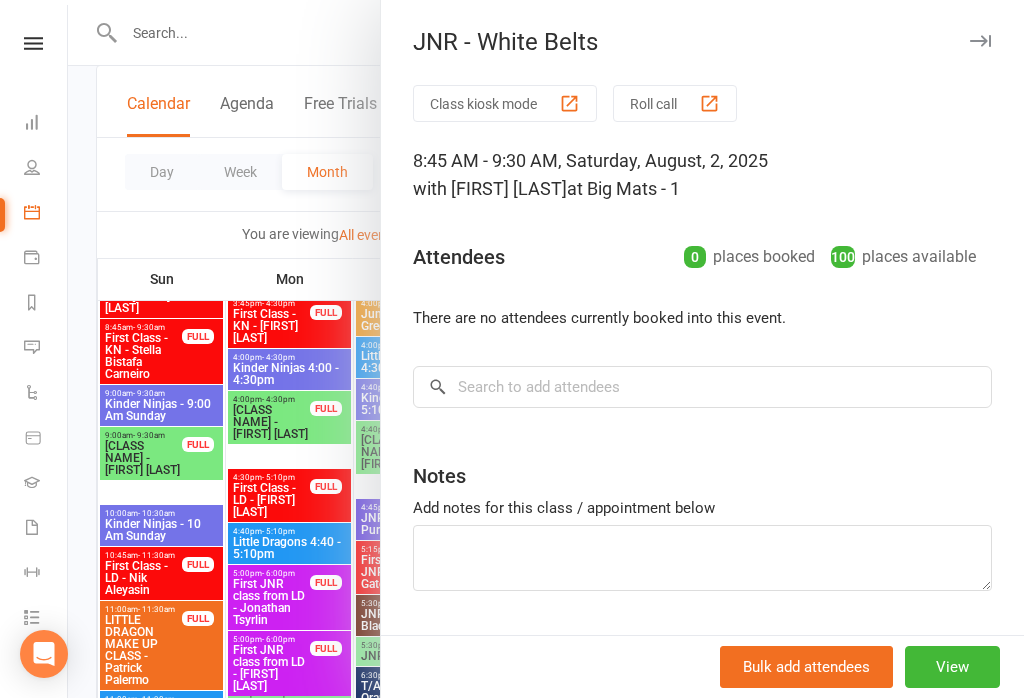 click on "Class kiosk mode Roll call - [TIME] - [TIME], [DAY], [MONTH], [DATE], [YEAR] with [FIRST] [LAST] at Big Mats - 1 Attendees 0 places booked 100 places available There are no attendees currently booked into this event. × No results Notes Add notes for this class / appointment below" at bounding box center (702, 388) 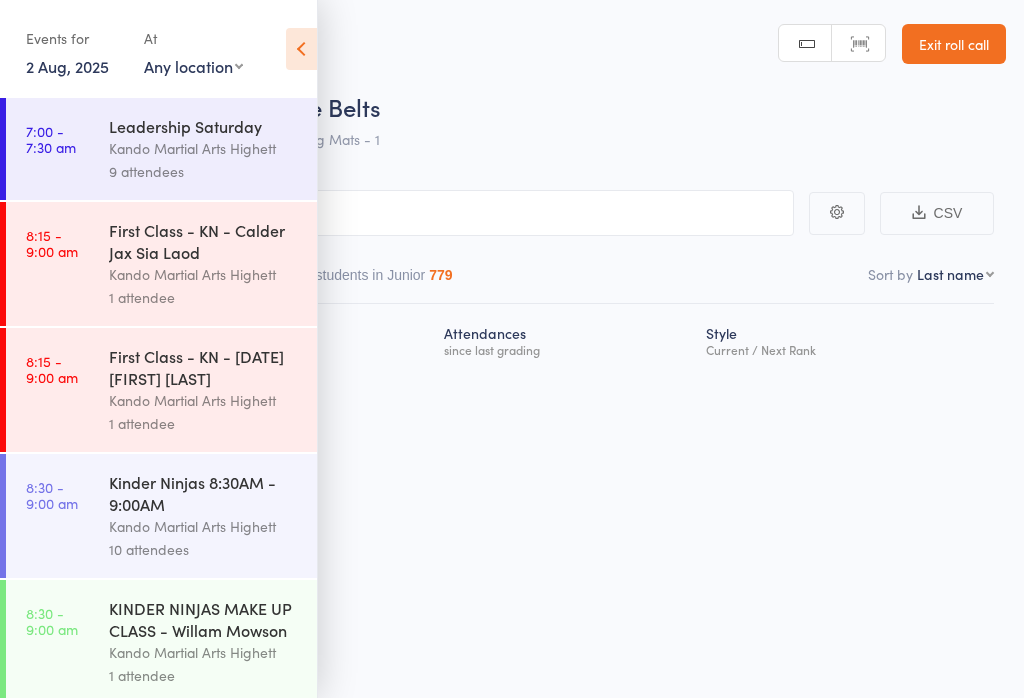 scroll, scrollTop: 0, scrollLeft: 0, axis: both 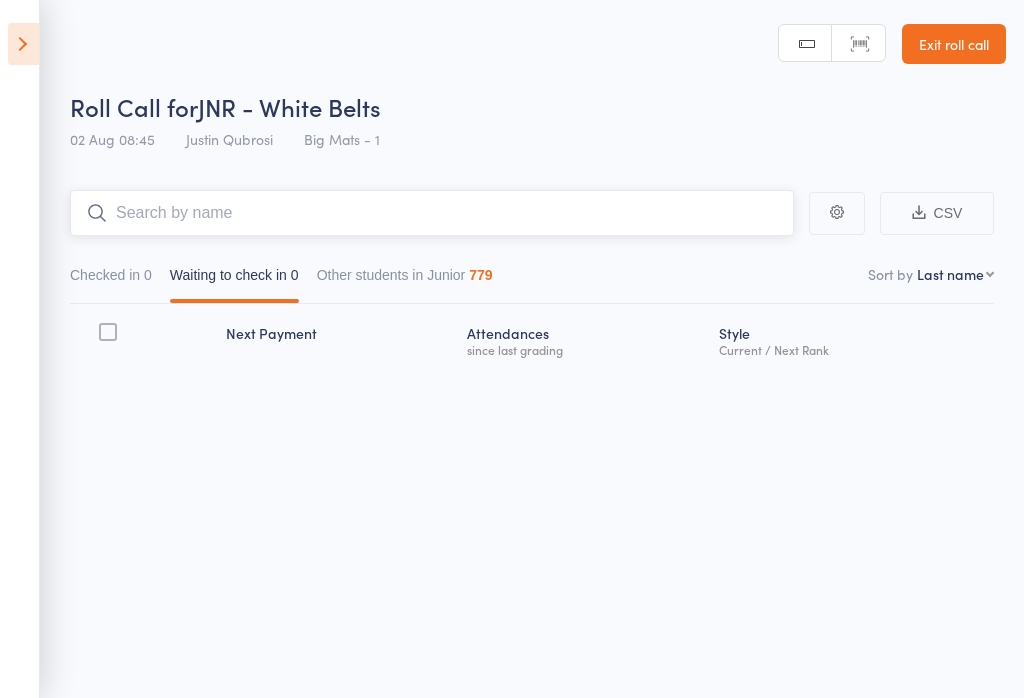 click at bounding box center [432, 213] 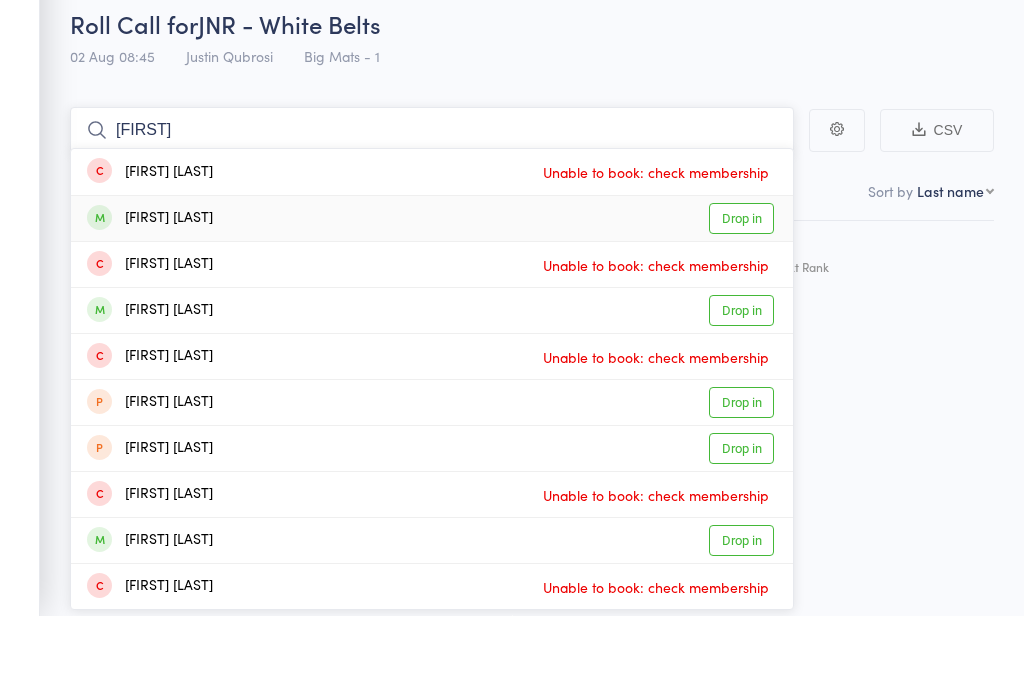 type on "[FIRST]" 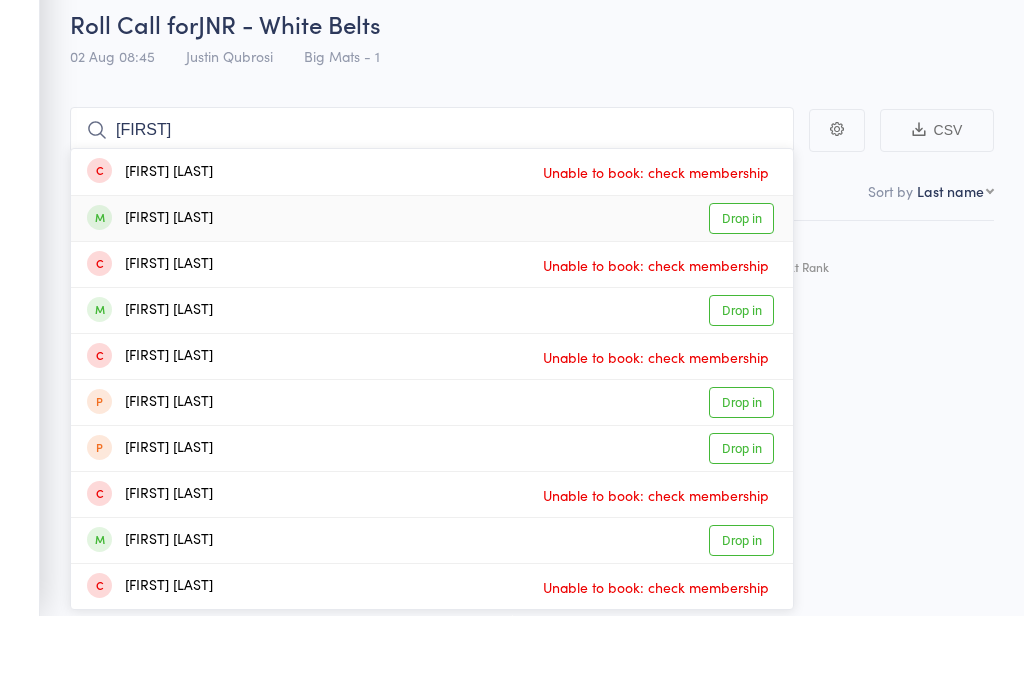 click on "Drop in" at bounding box center (741, 301) 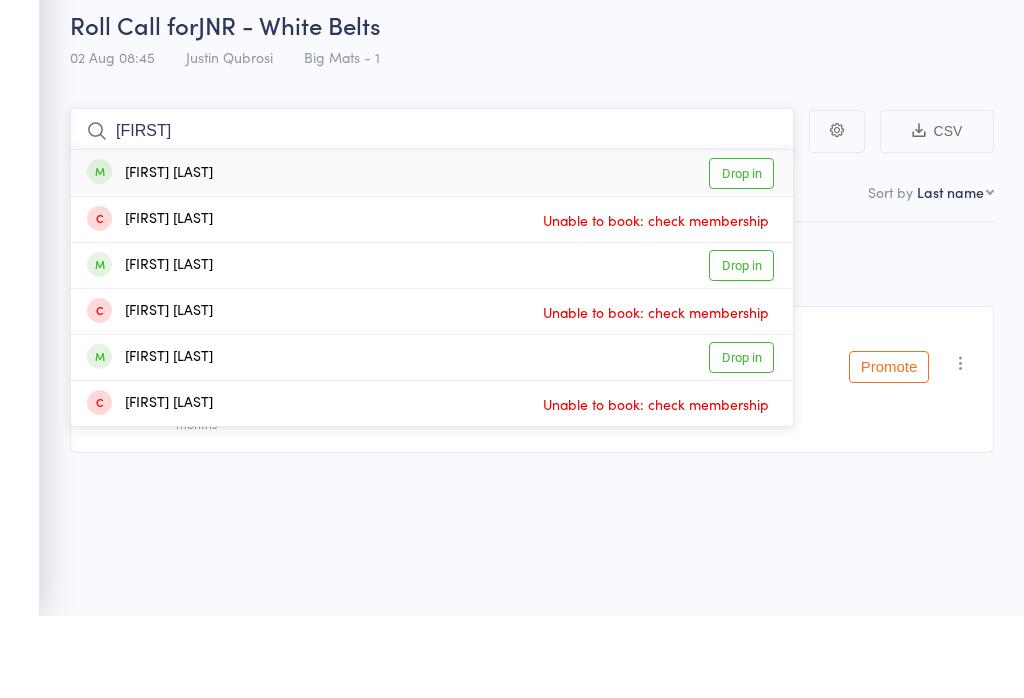 type on "[FIRST]" 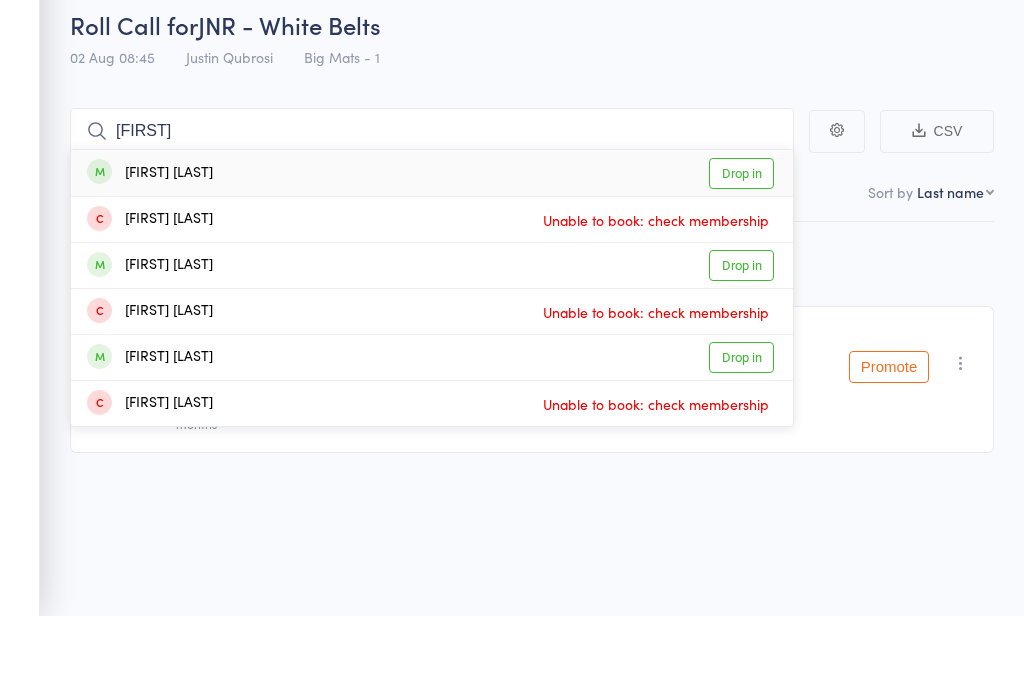 click on "Drop in" at bounding box center (741, 255) 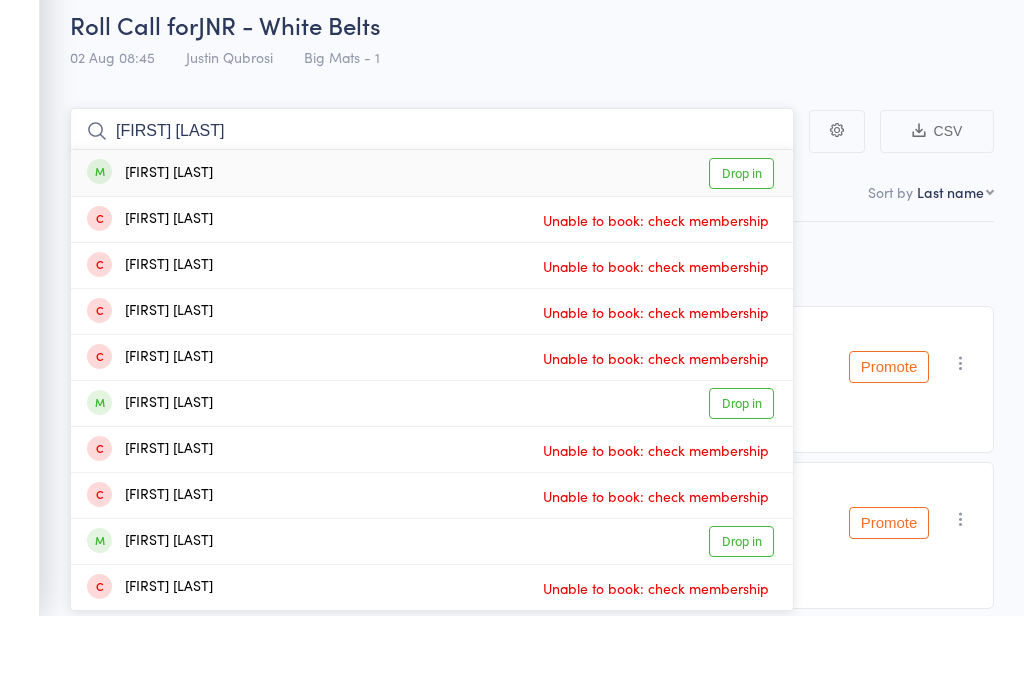 type on "[FIRST] [LAST]" 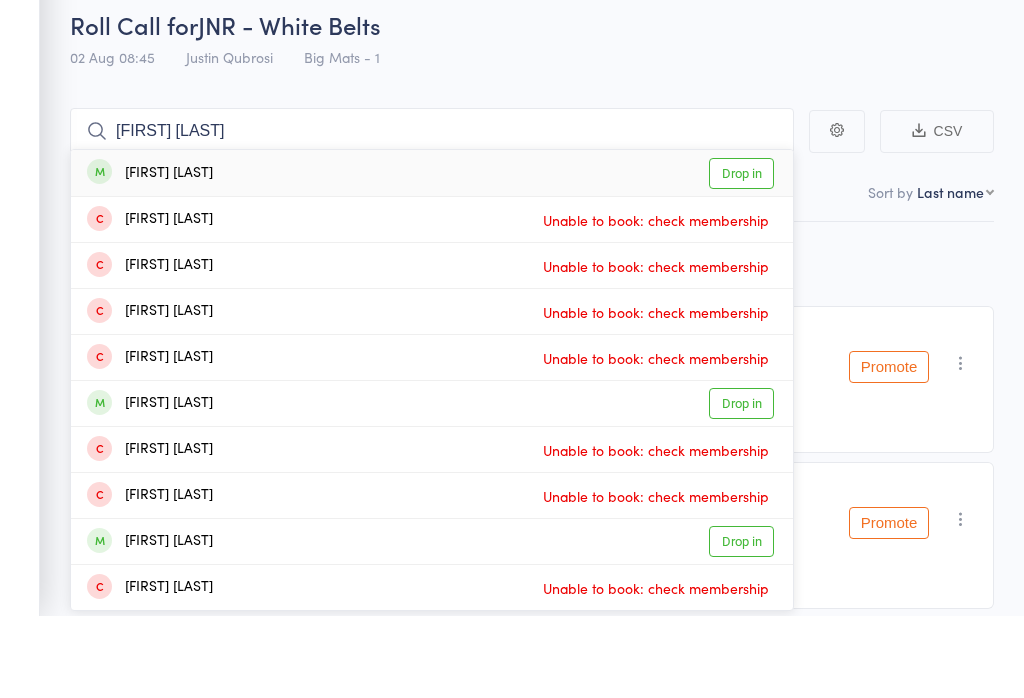 click on "Drop in" at bounding box center [741, 255] 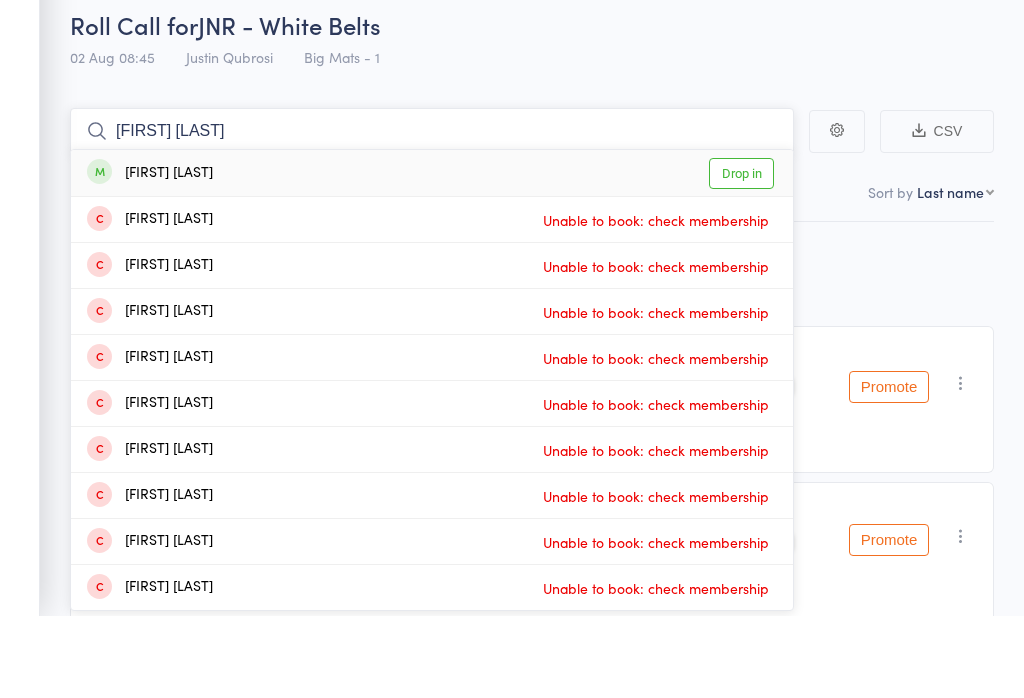 type on "[FIRST] [LAST]" 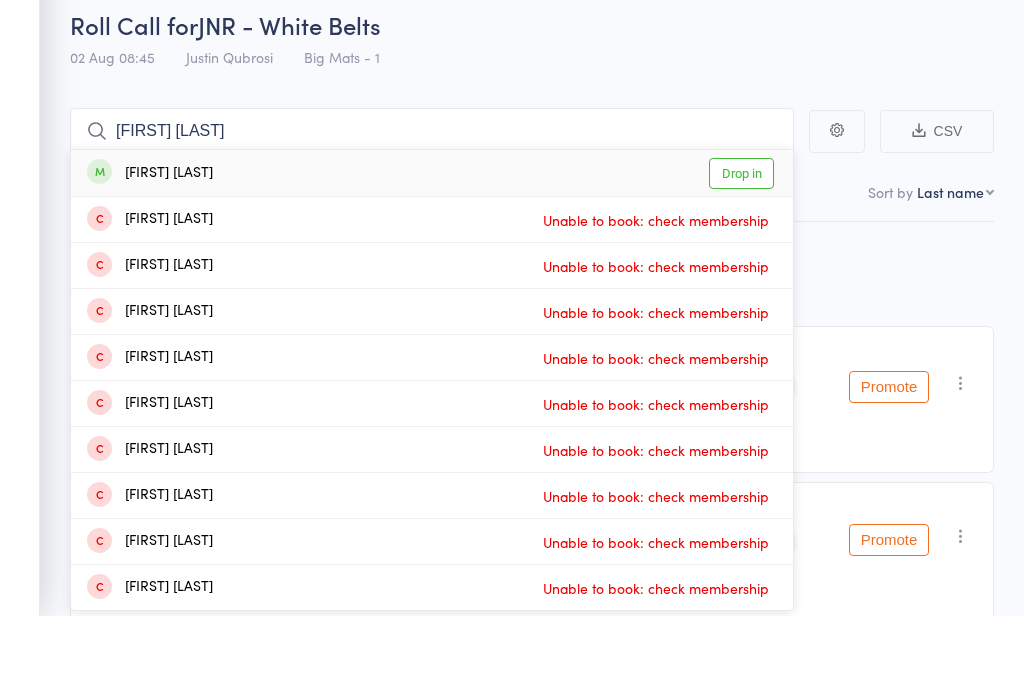 click on "Drop in" at bounding box center (741, 255) 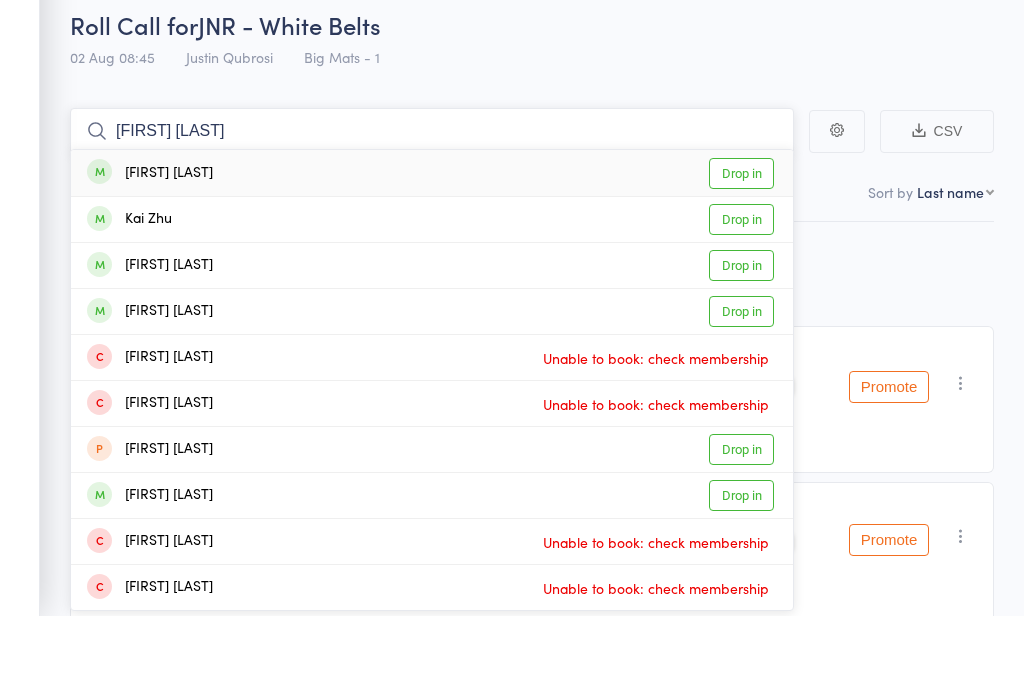 type on "[FIRST] [LAST]" 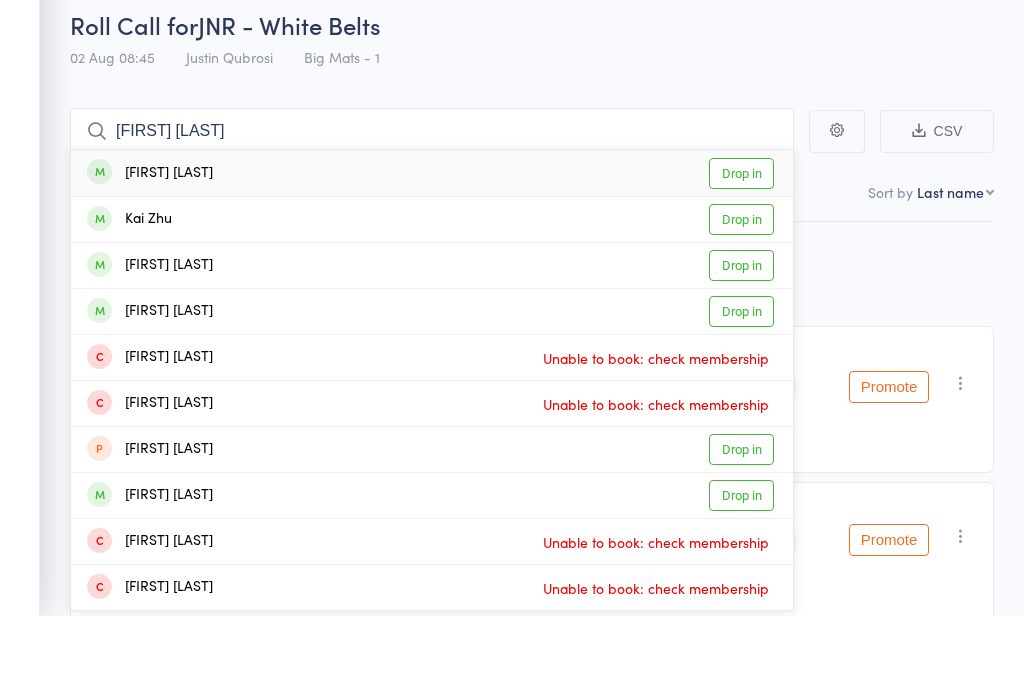 click on "Drop in" at bounding box center [741, 255] 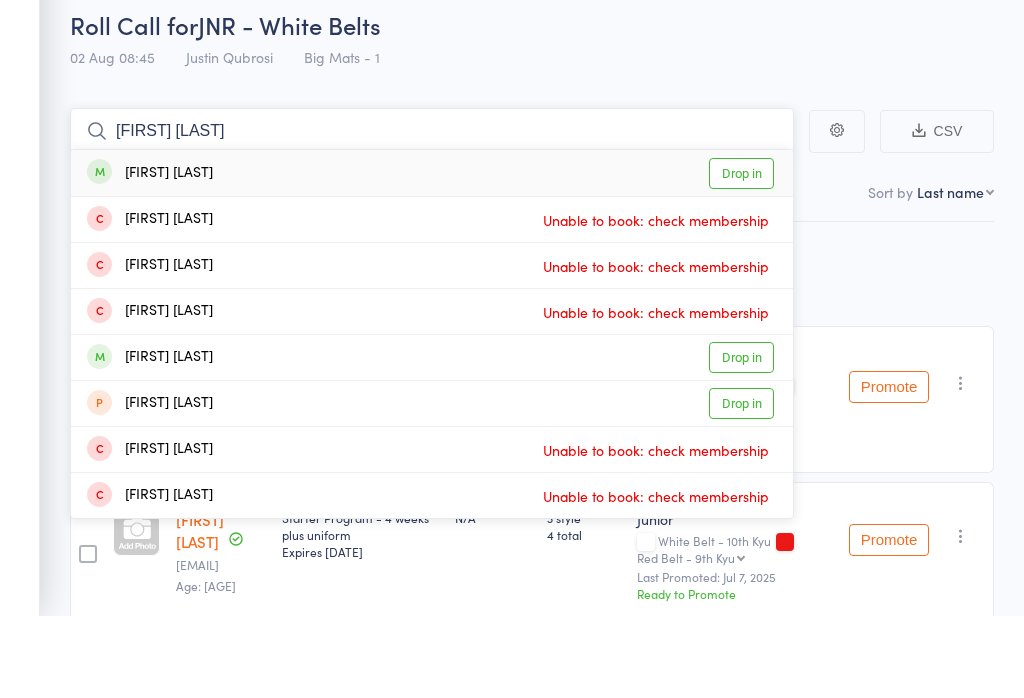 type on "[FIRST] [LAST]" 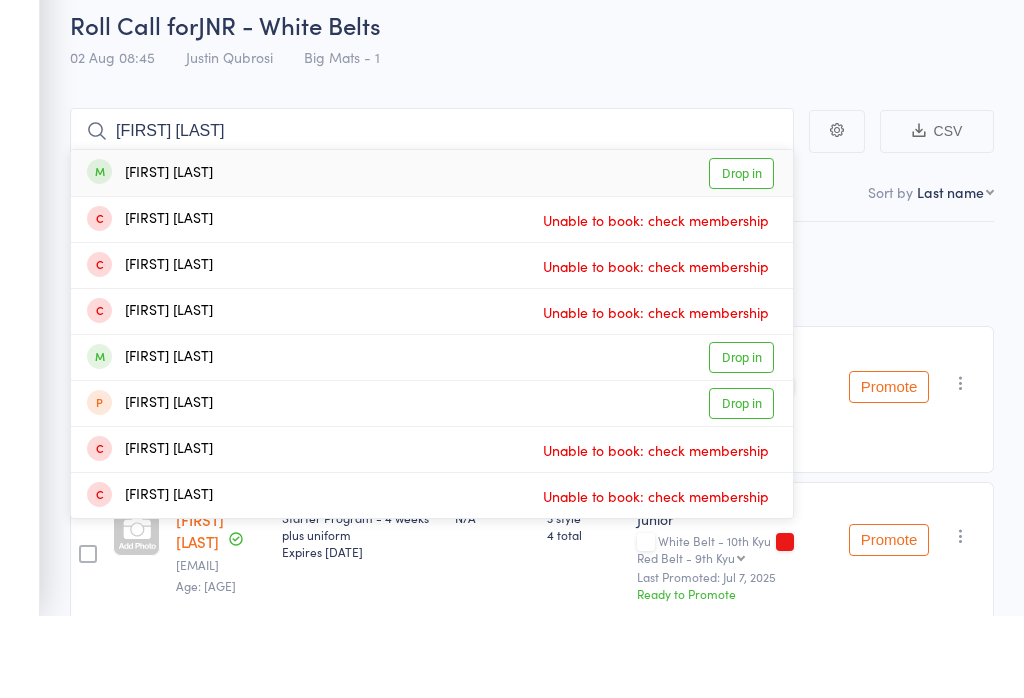 click on "Drop in" at bounding box center [741, 255] 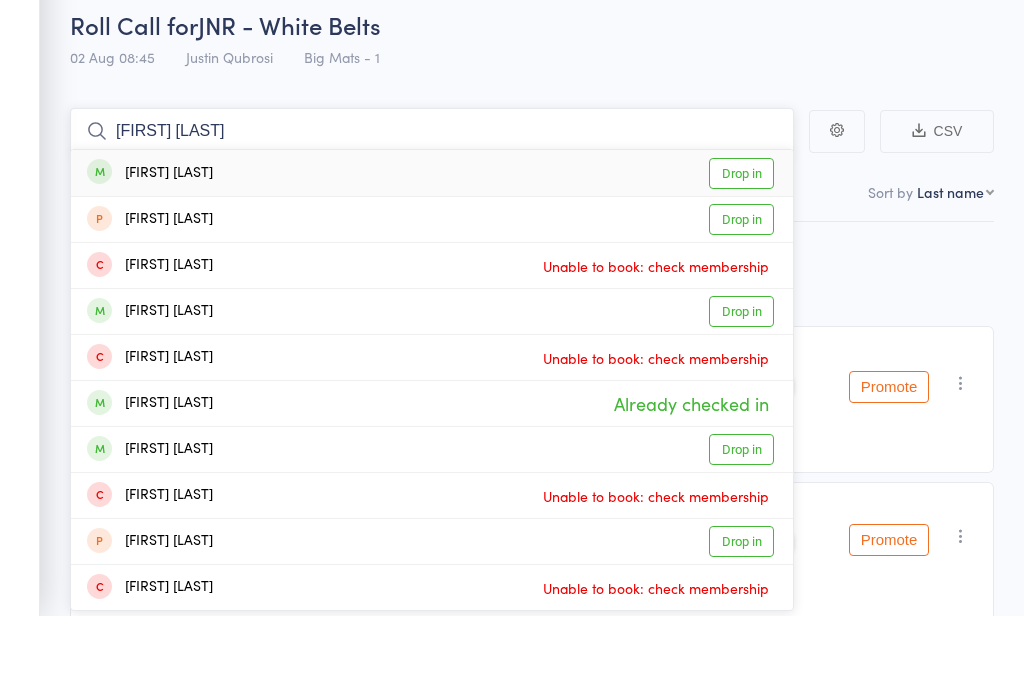 type on "[FIRST] [LAST]" 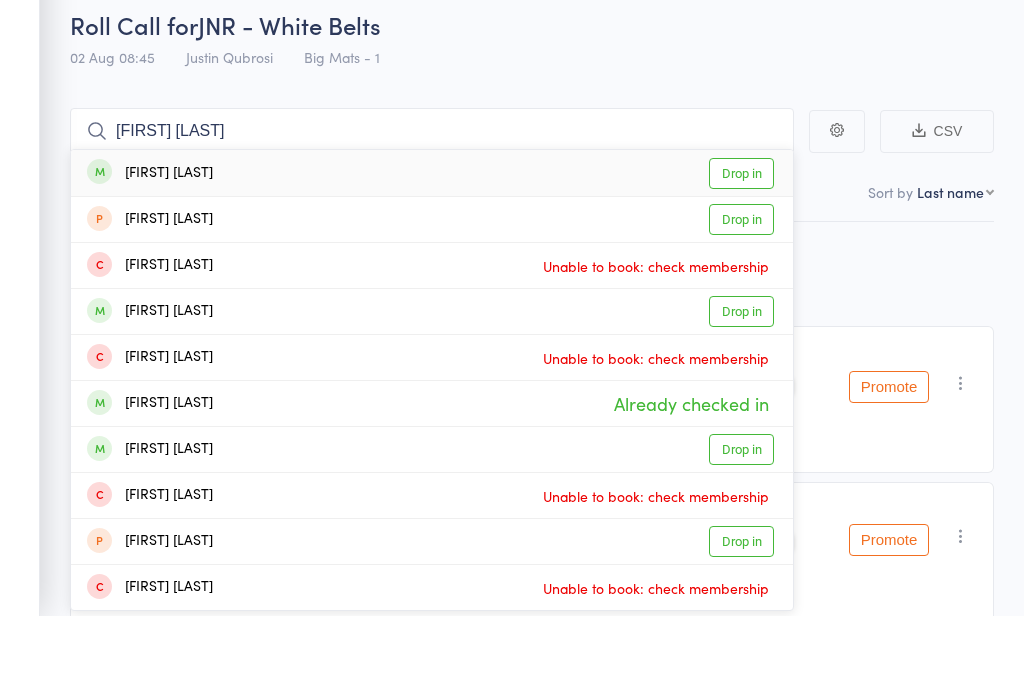 click on "Drop in" at bounding box center [741, 255] 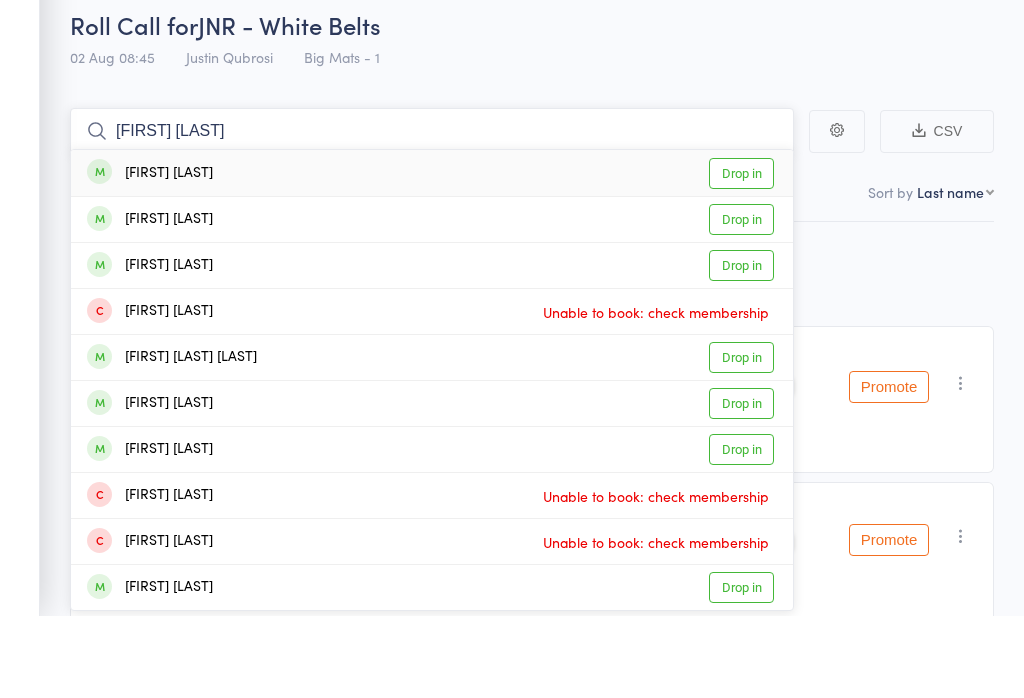 click on "[FIRST] [LAST]" at bounding box center [432, 213] 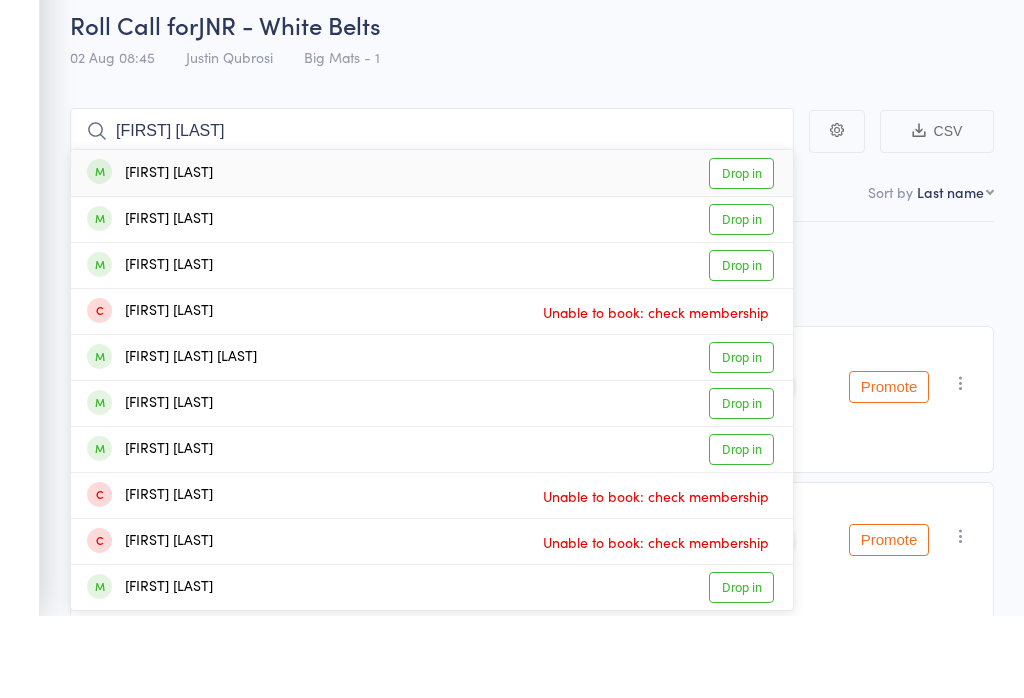 click on "Drop in" at bounding box center (741, 255) 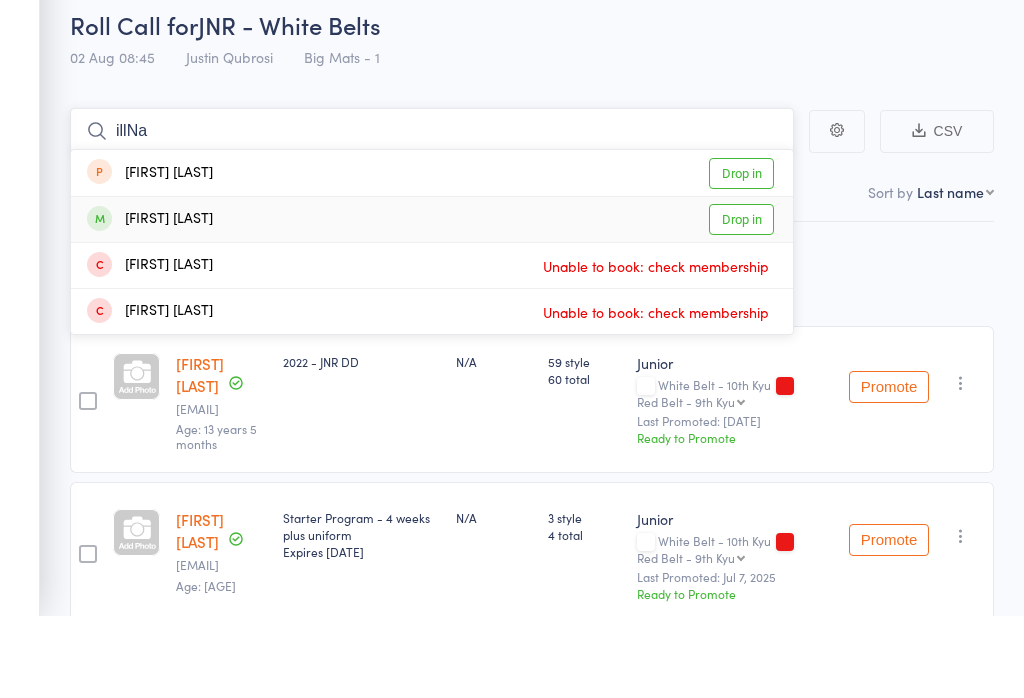 type on "illNa" 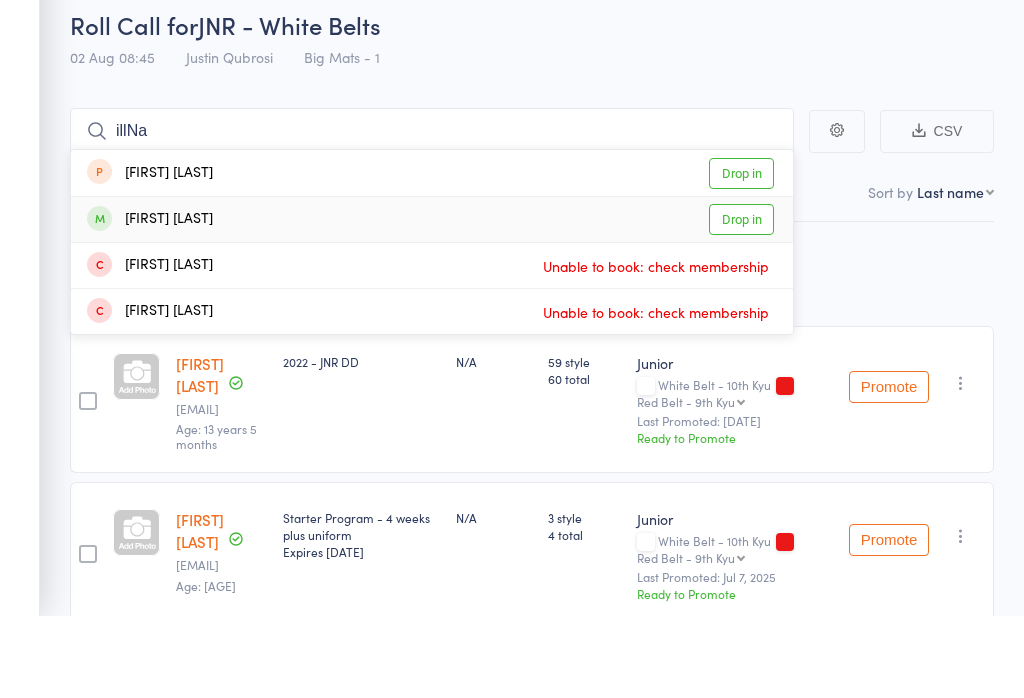 click on "Drop in" at bounding box center (741, 301) 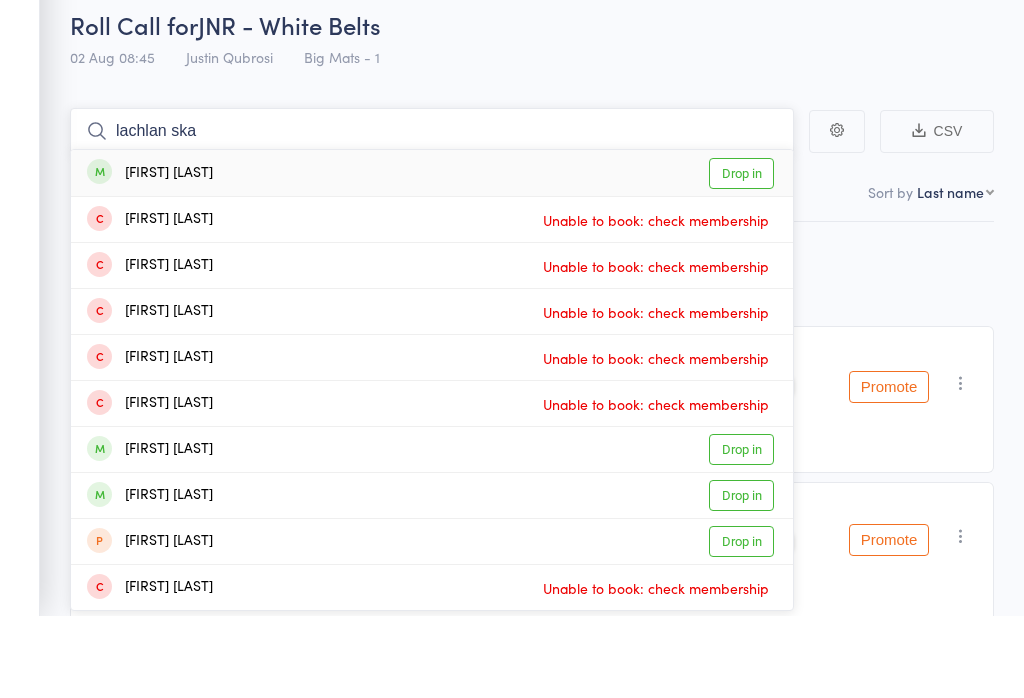 click on "lachlan ska" at bounding box center (432, 213) 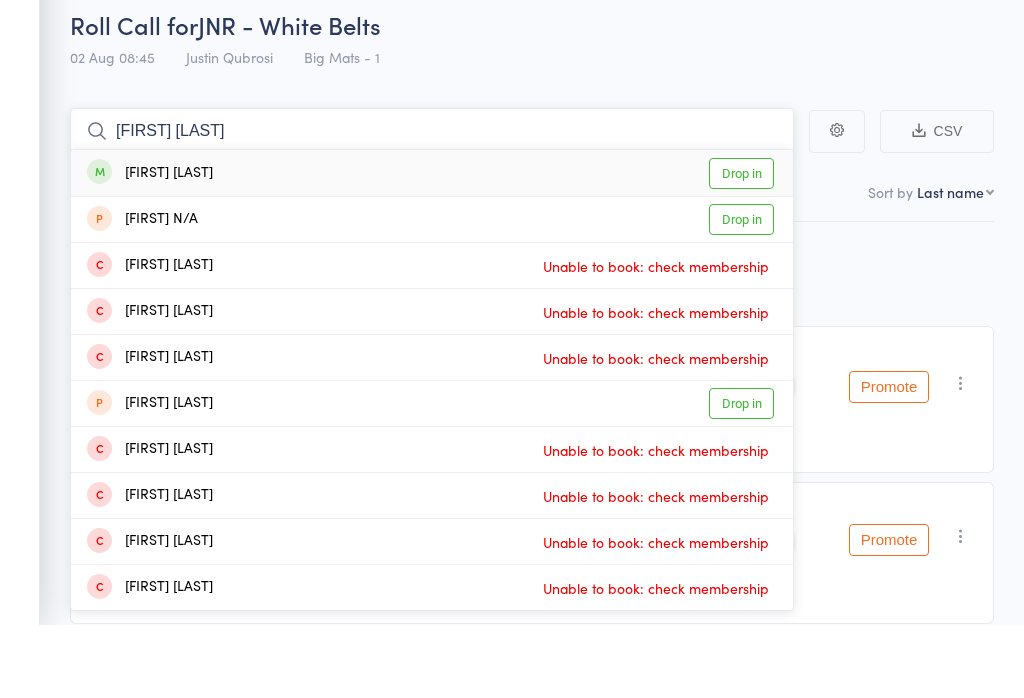 scroll, scrollTop: 11, scrollLeft: 0, axis: vertical 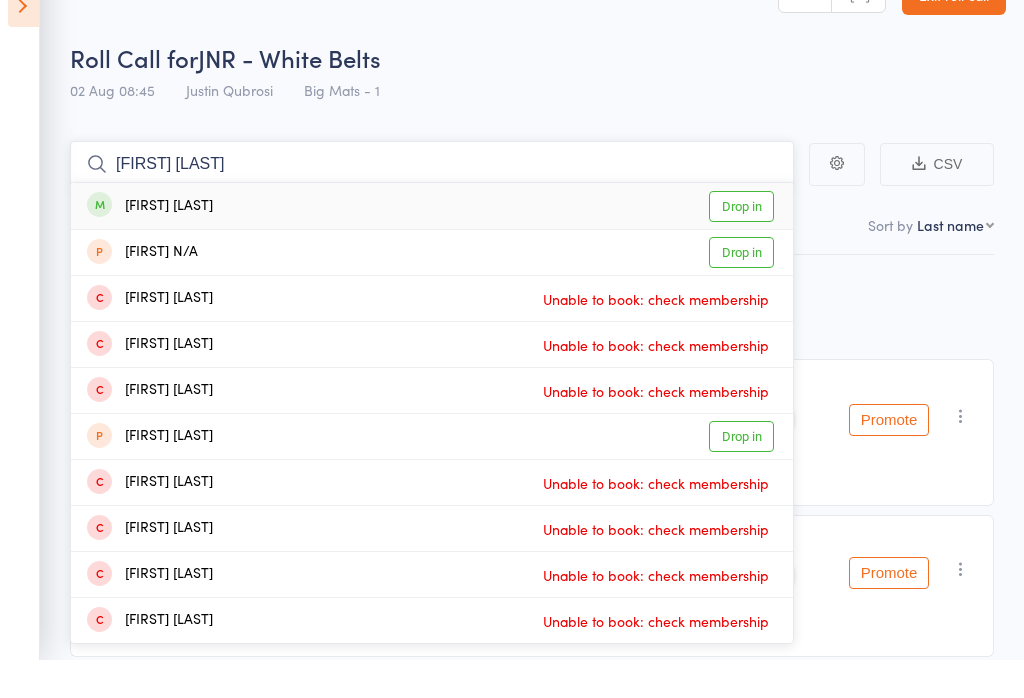 type on "[FIRST] [LAST]" 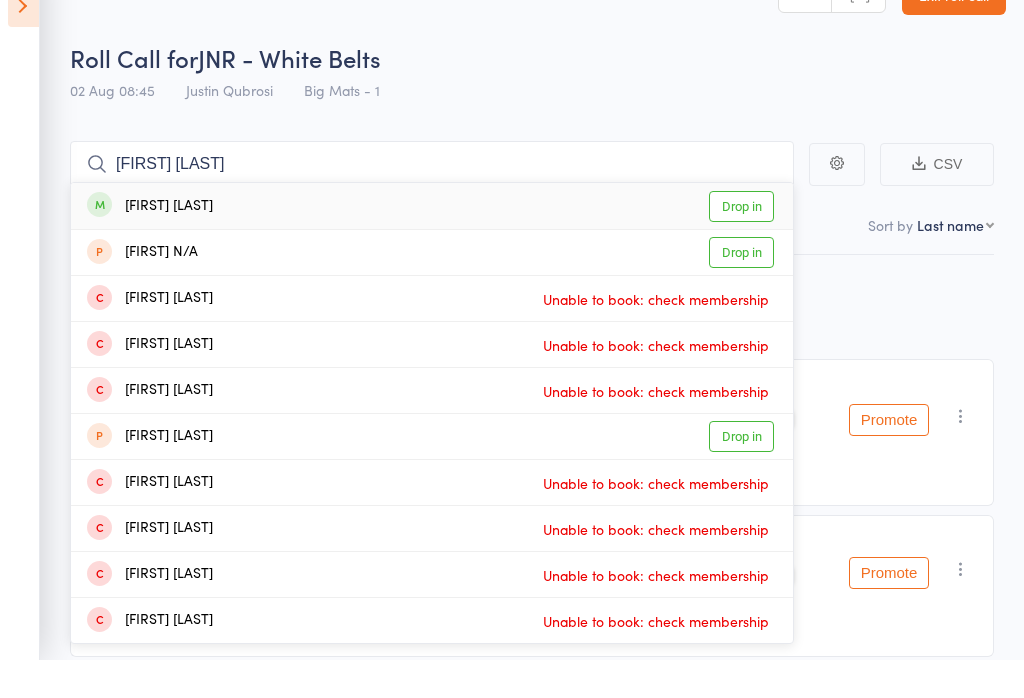 click on "Drop in" at bounding box center (741, 244) 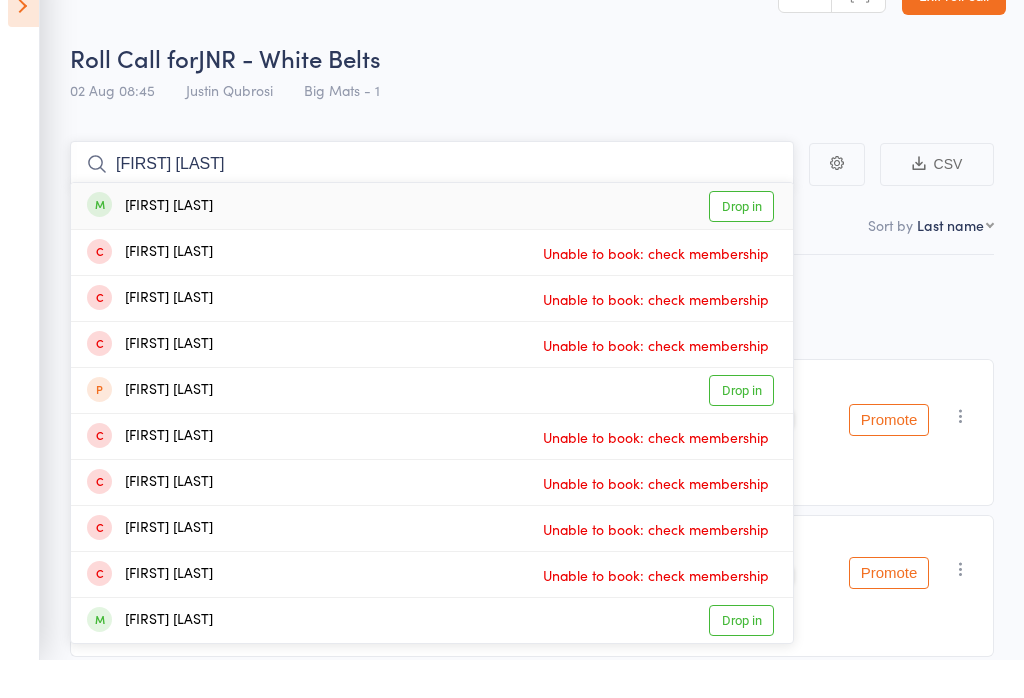 type on "[FIRST] [LAST]" 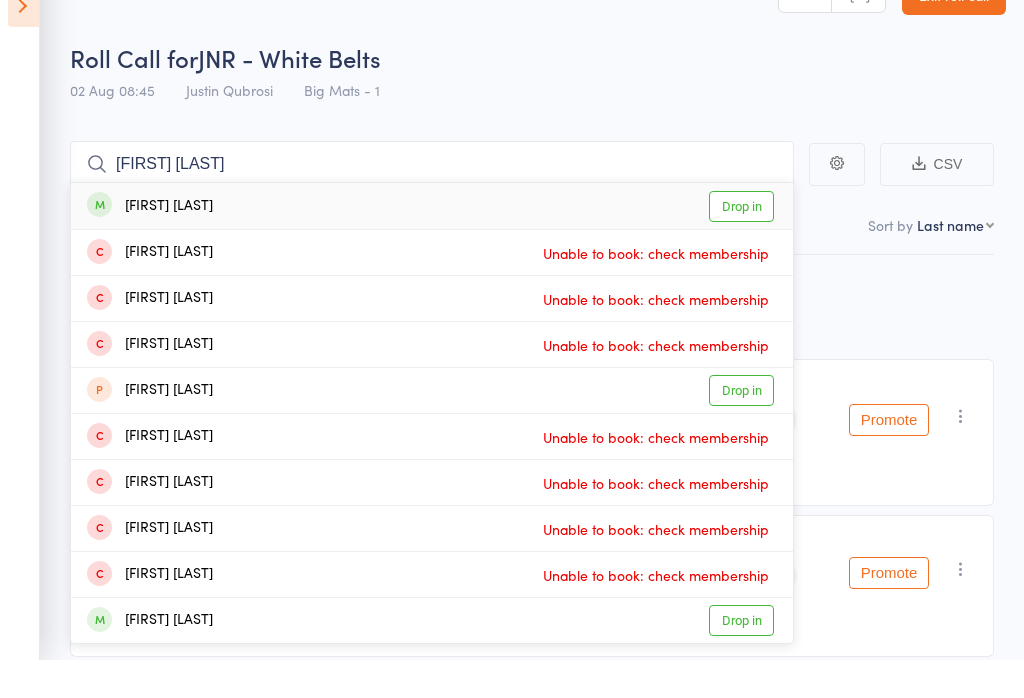 click on "Drop in" at bounding box center [741, 244] 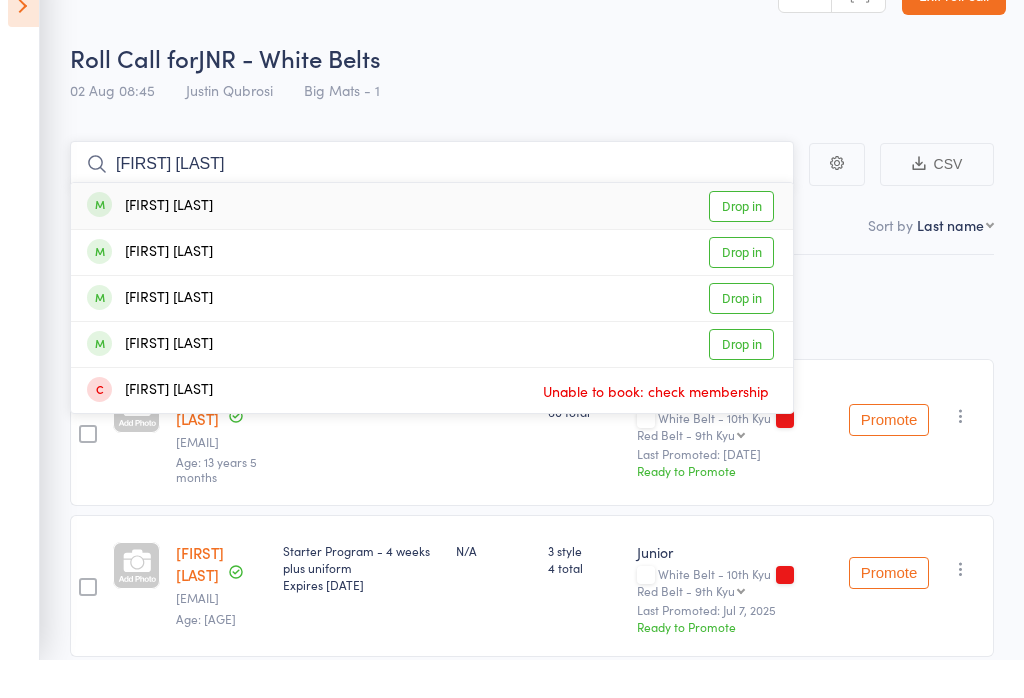 type on "[FIRST] [LAST]" 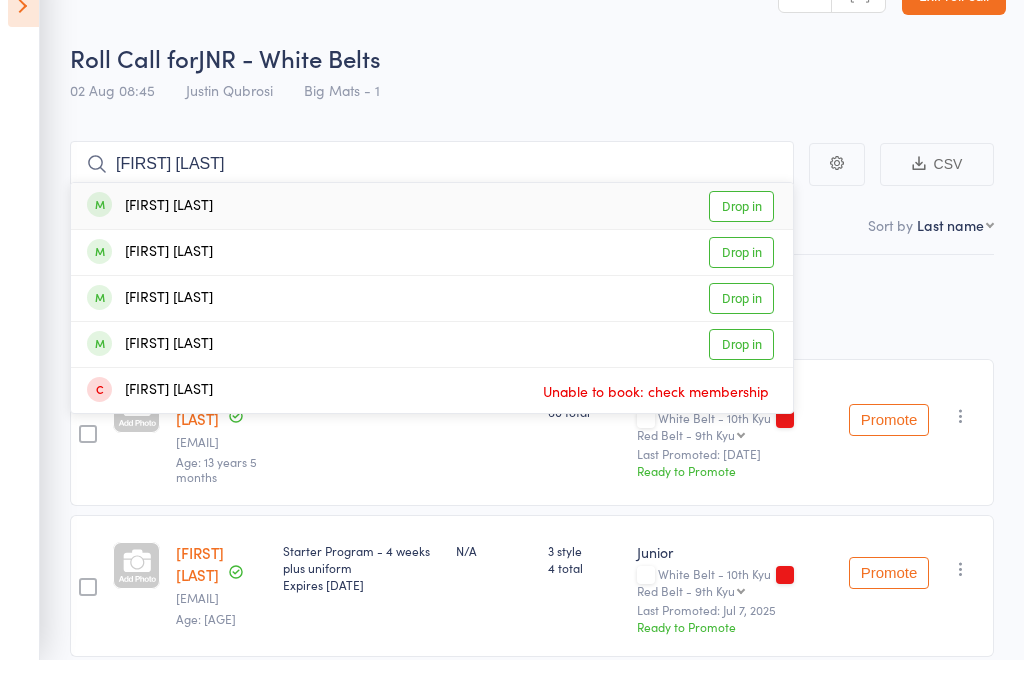 click on "Drop in" at bounding box center (741, 244) 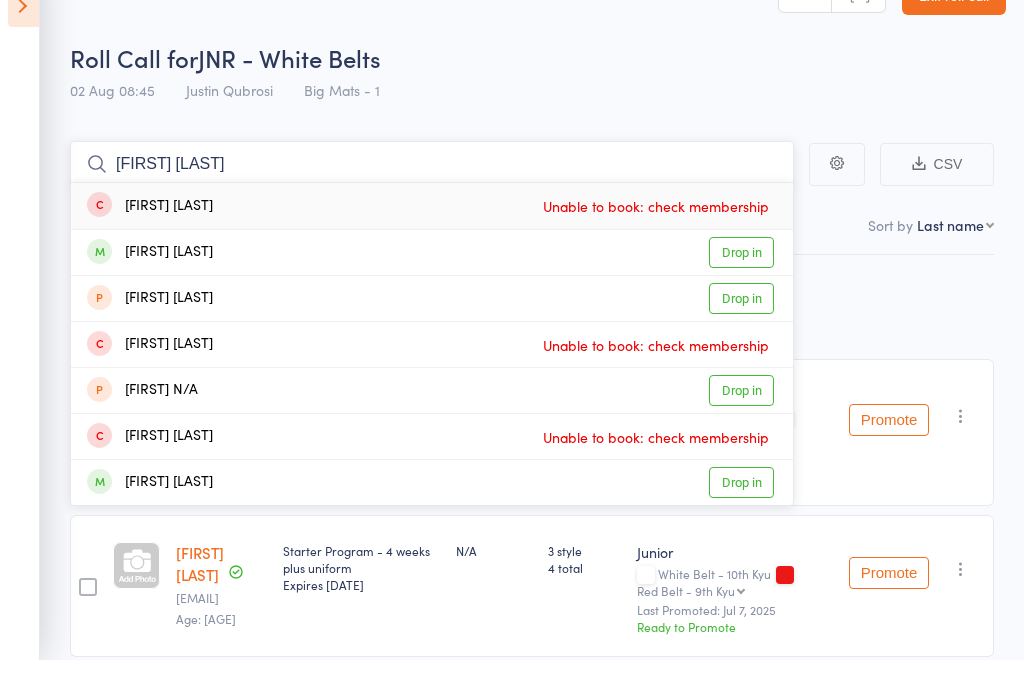 type on "[FIRST] [LAST]" 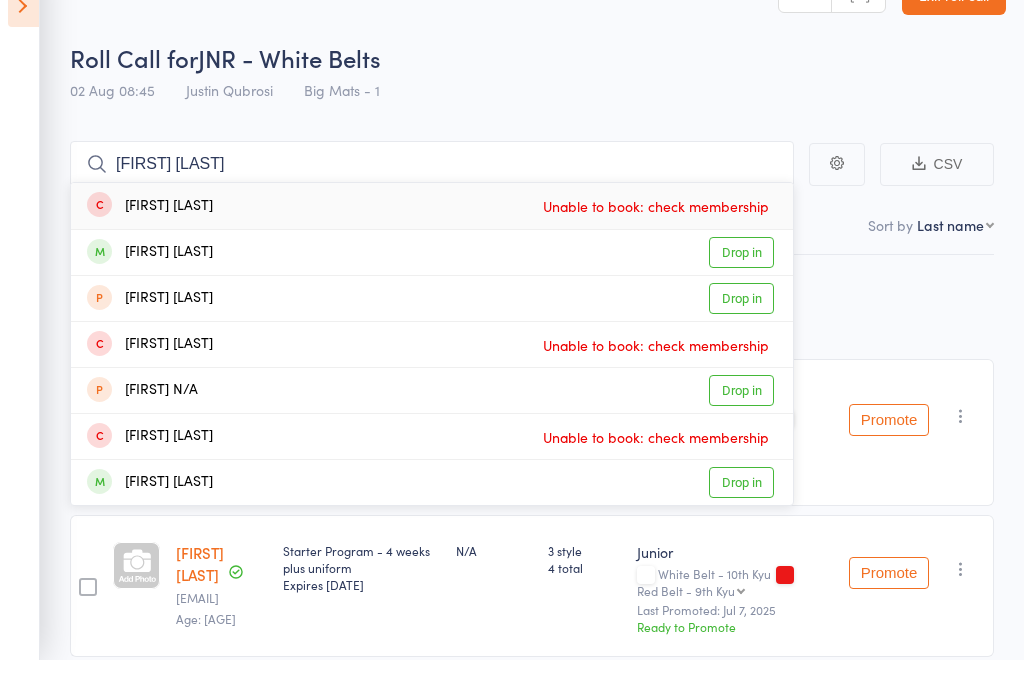 click on "Drop in" at bounding box center (741, 290) 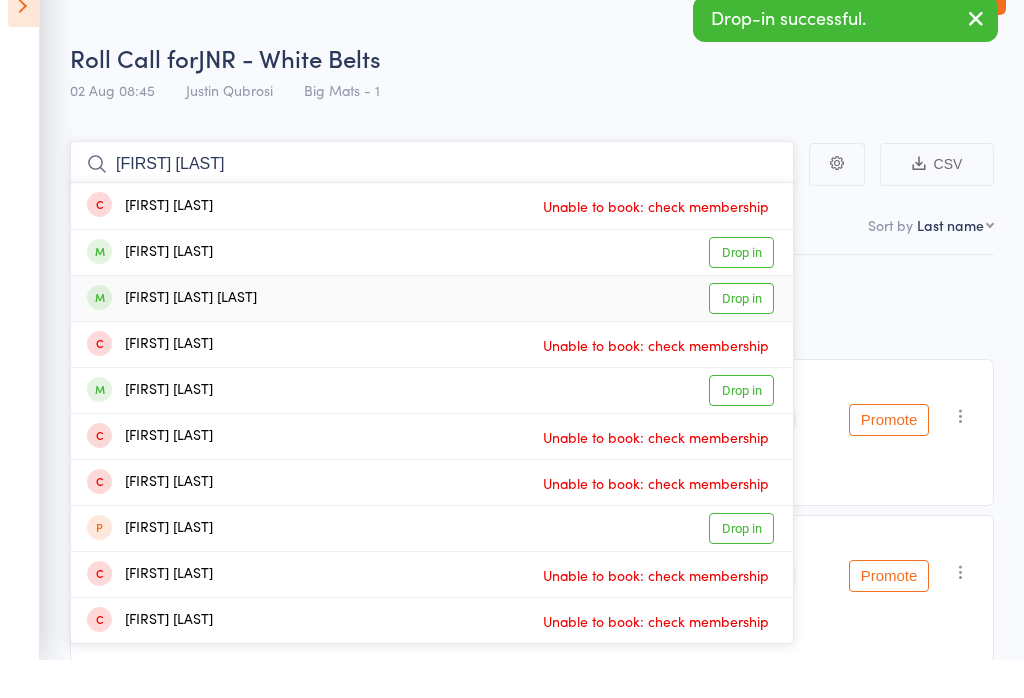 type on "[FIRST] [LAST]" 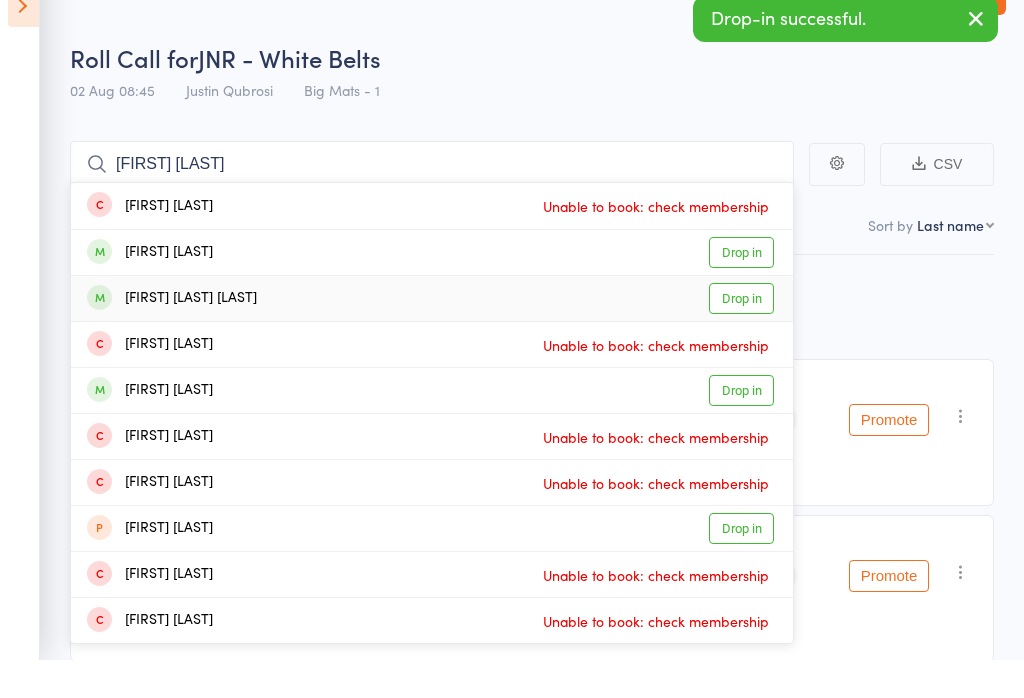 click on "Drop in" at bounding box center [741, 336] 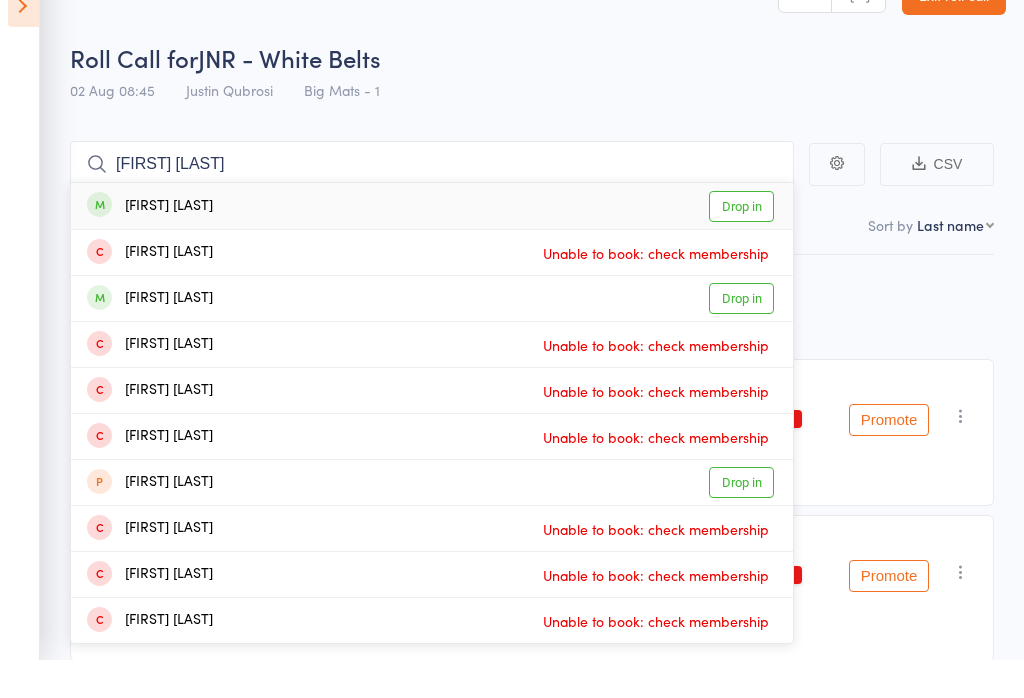 click on "Checked in 15 Waiting to check in 0 Other students in Junior 764" at bounding box center [532, 259] 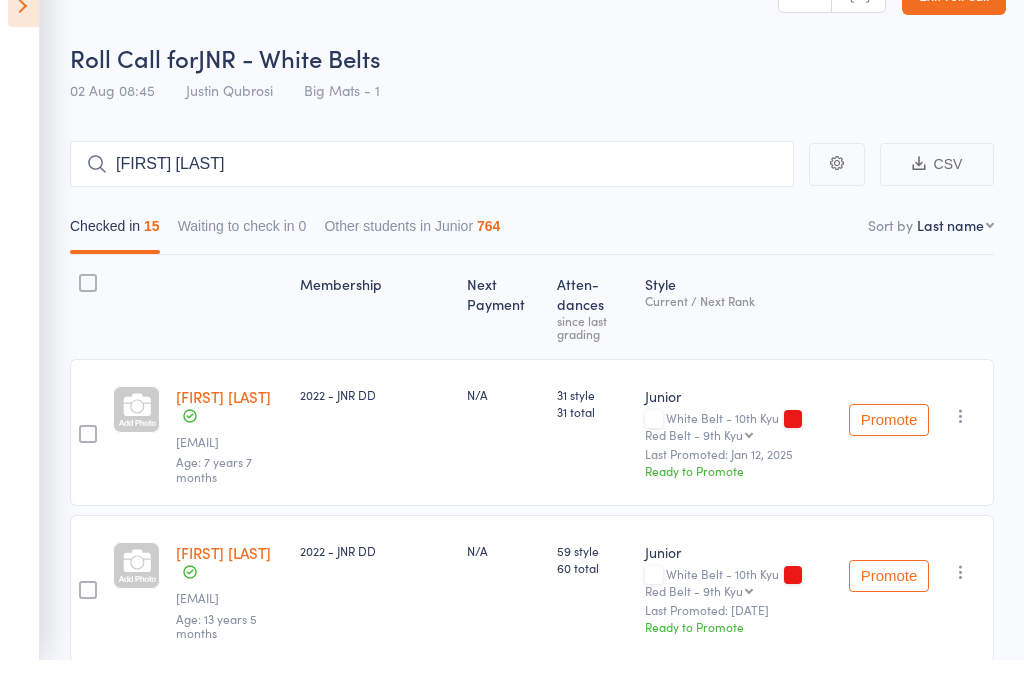 scroll, scrollTop: 49, scrollLeft: 0, axis: vertical 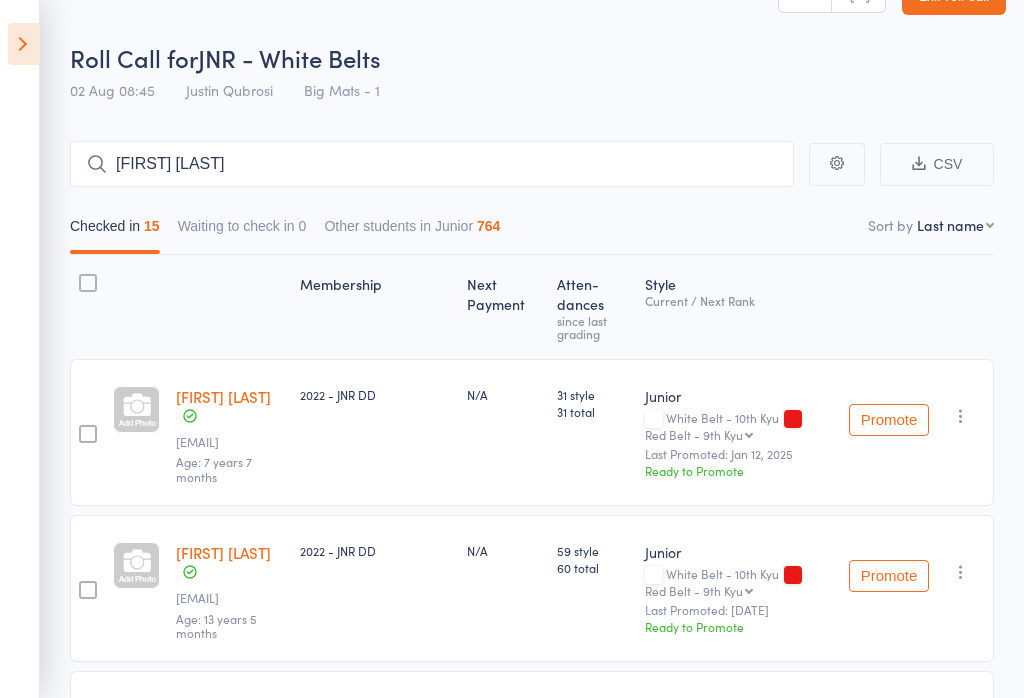 click on "Checked in 15 Waiting to check in 0 Other students in Junior 764" at bounding box center [532, 221] 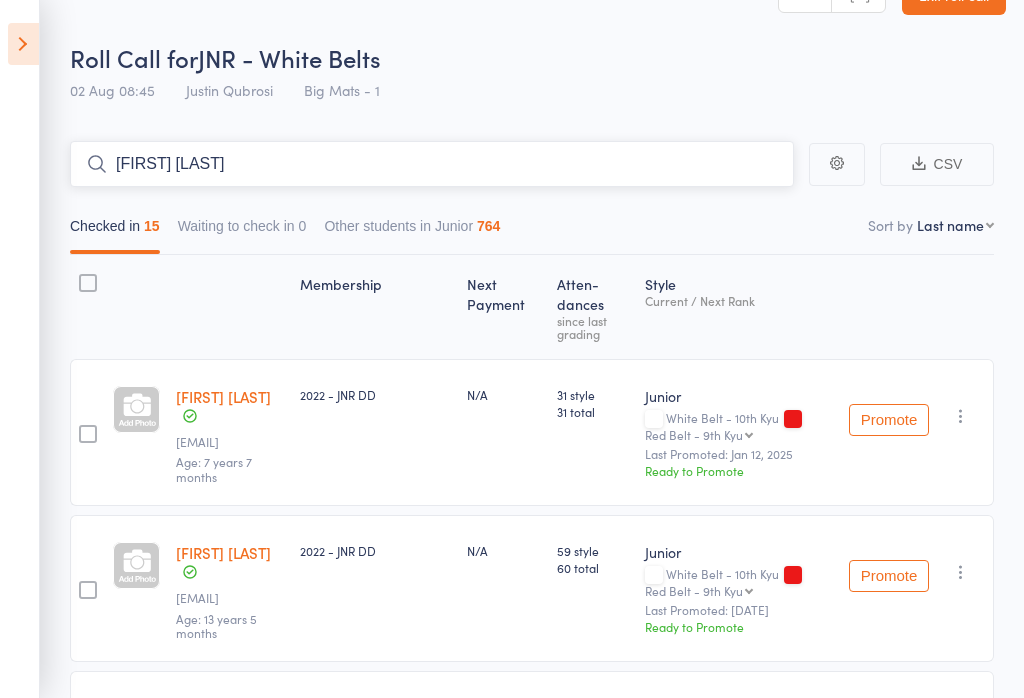 click on "[FIRST] [LAST]" at bounding box center [432, 164] 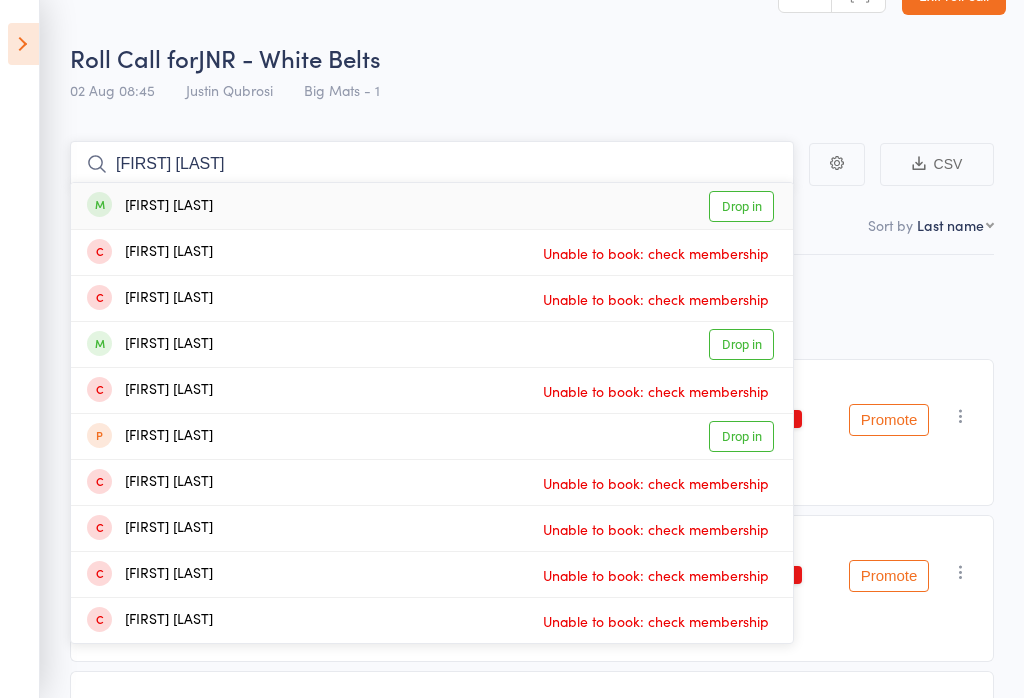 type on "[FIRST] [LAST]" 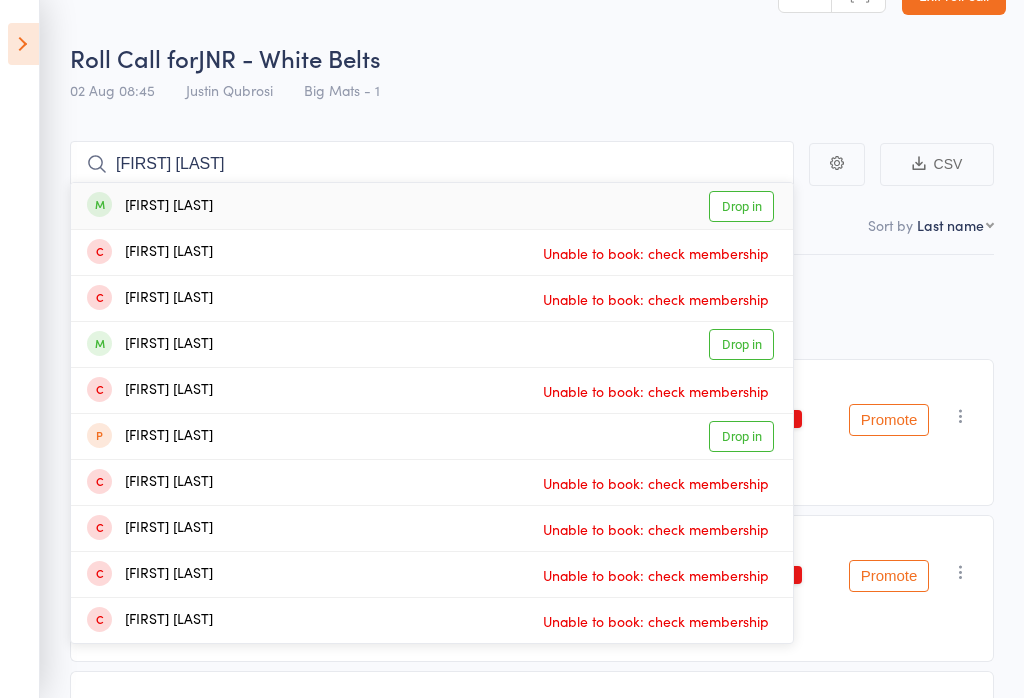 click on "Drop in" at bounding box center (741, 206) 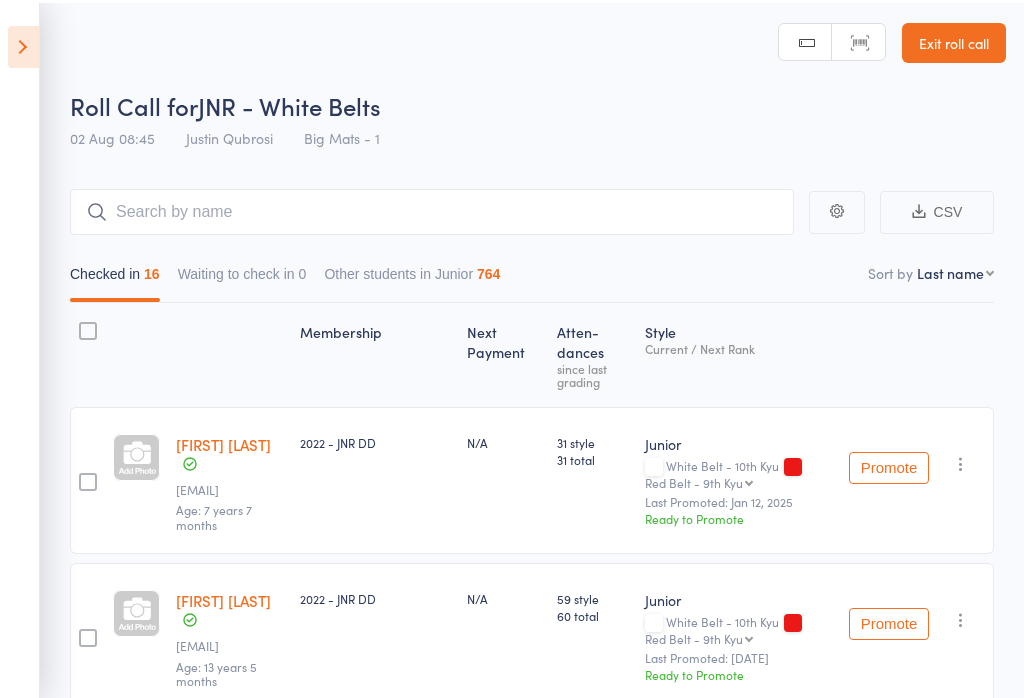 scroll, scrollTop: 0, scrollLeft: 0, axis: both 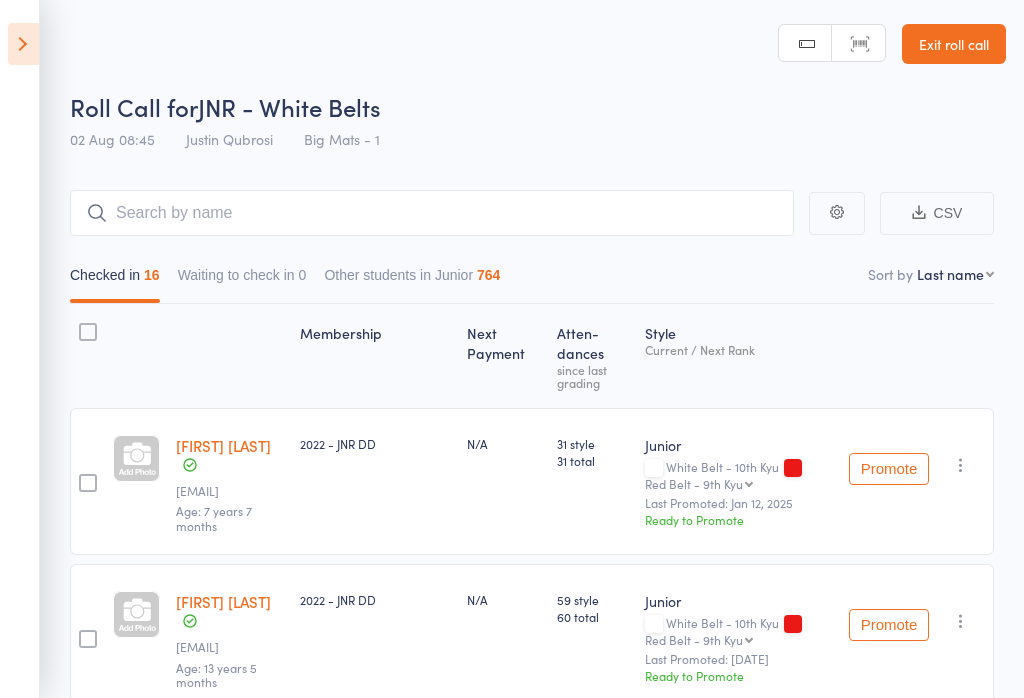 click on "Exit roll call" at bounding box center [954, 44] 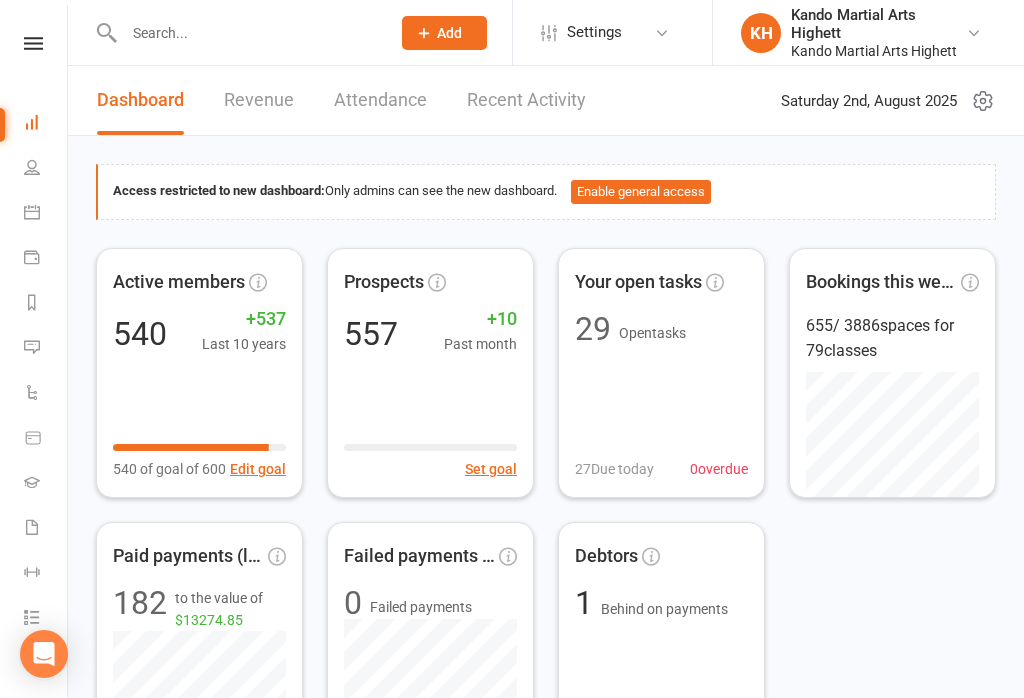 scroll, scrollTop: 0, scrollLeft: 0, axis: both 